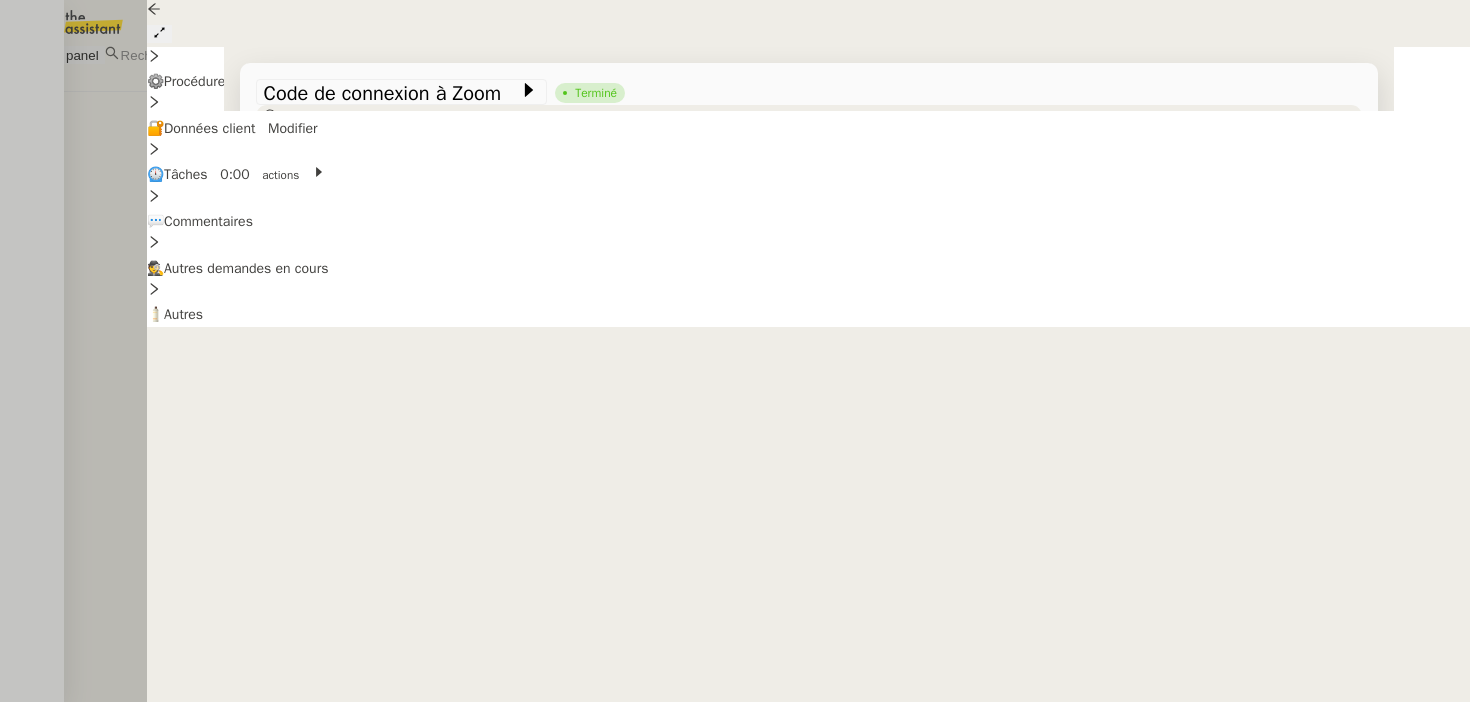 scroll, scrollTop: 0, scrollLeft: 0, axis: both 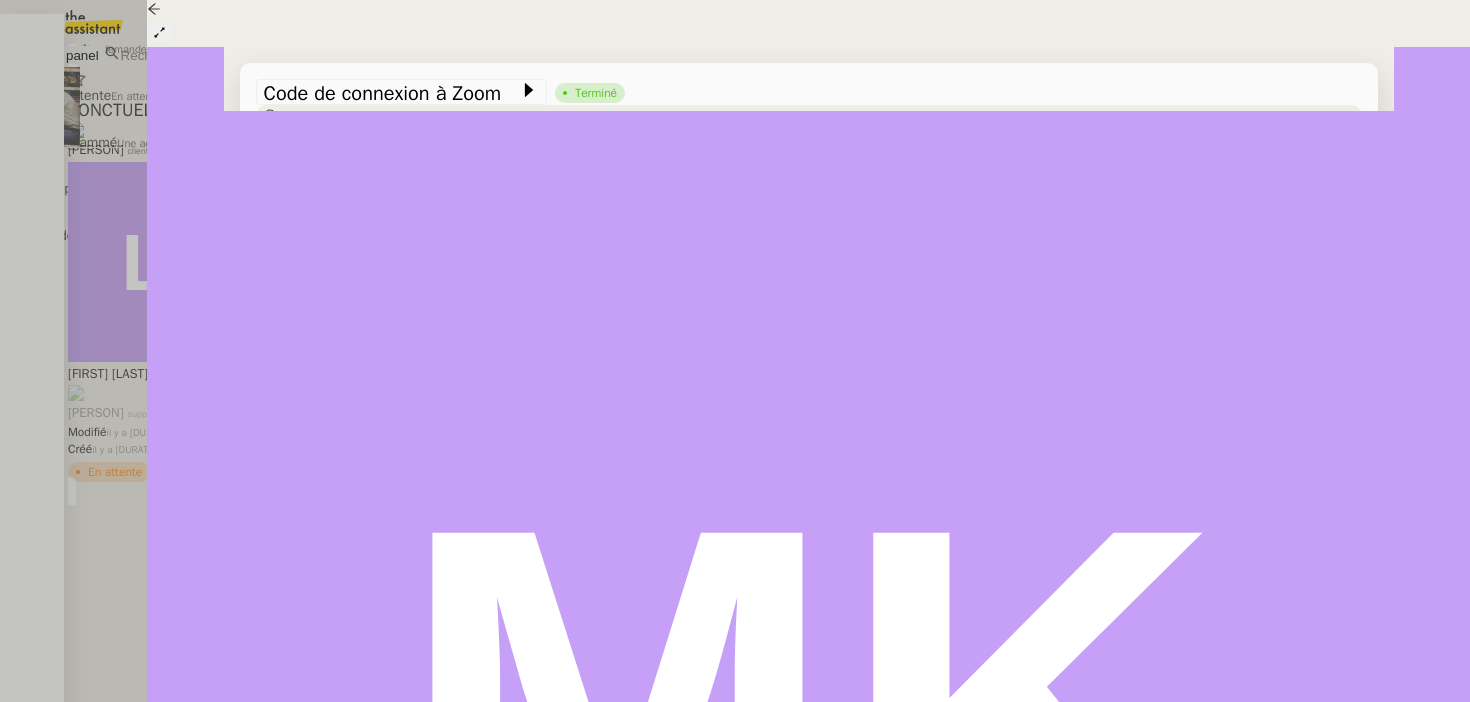 click on "La demande doit être ignorée." at bounding box center (168, 49) 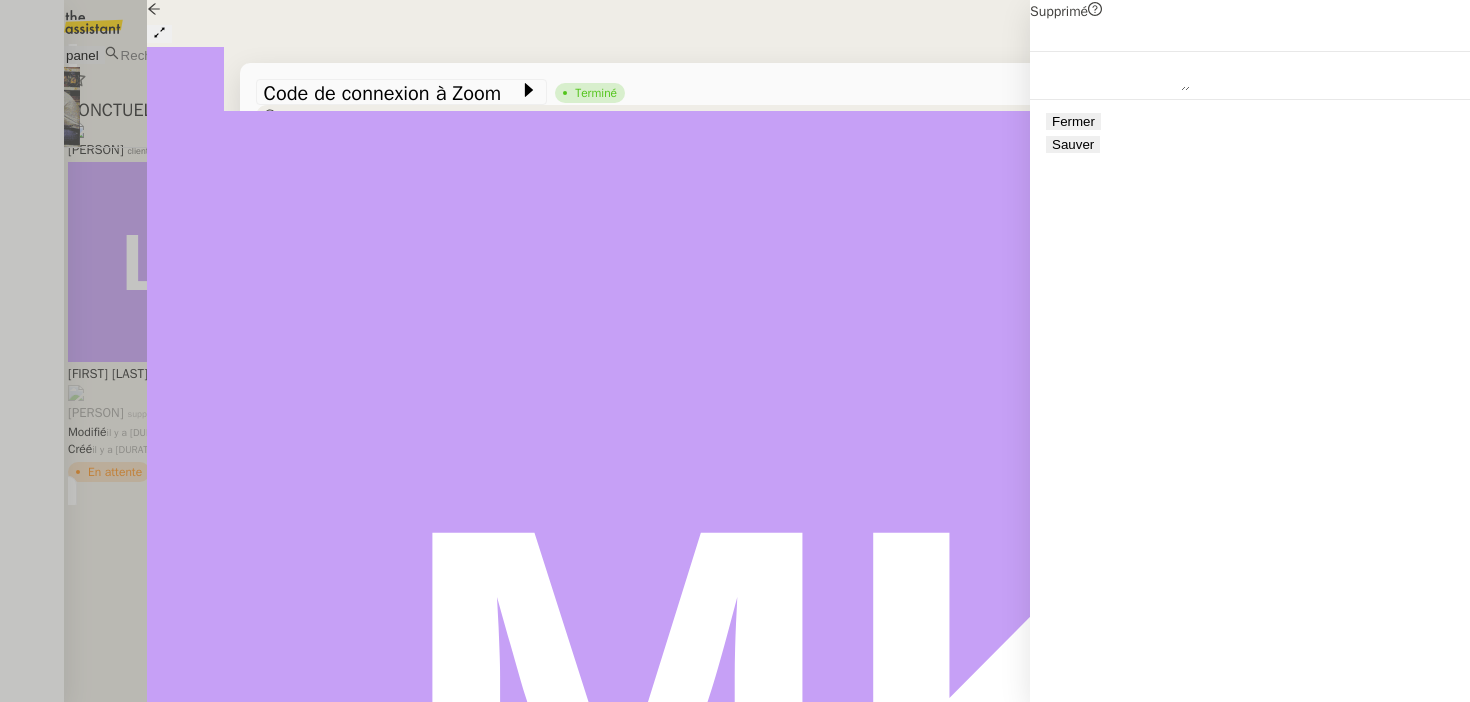 click on "Sauver" at bounding box center [1073, 144] 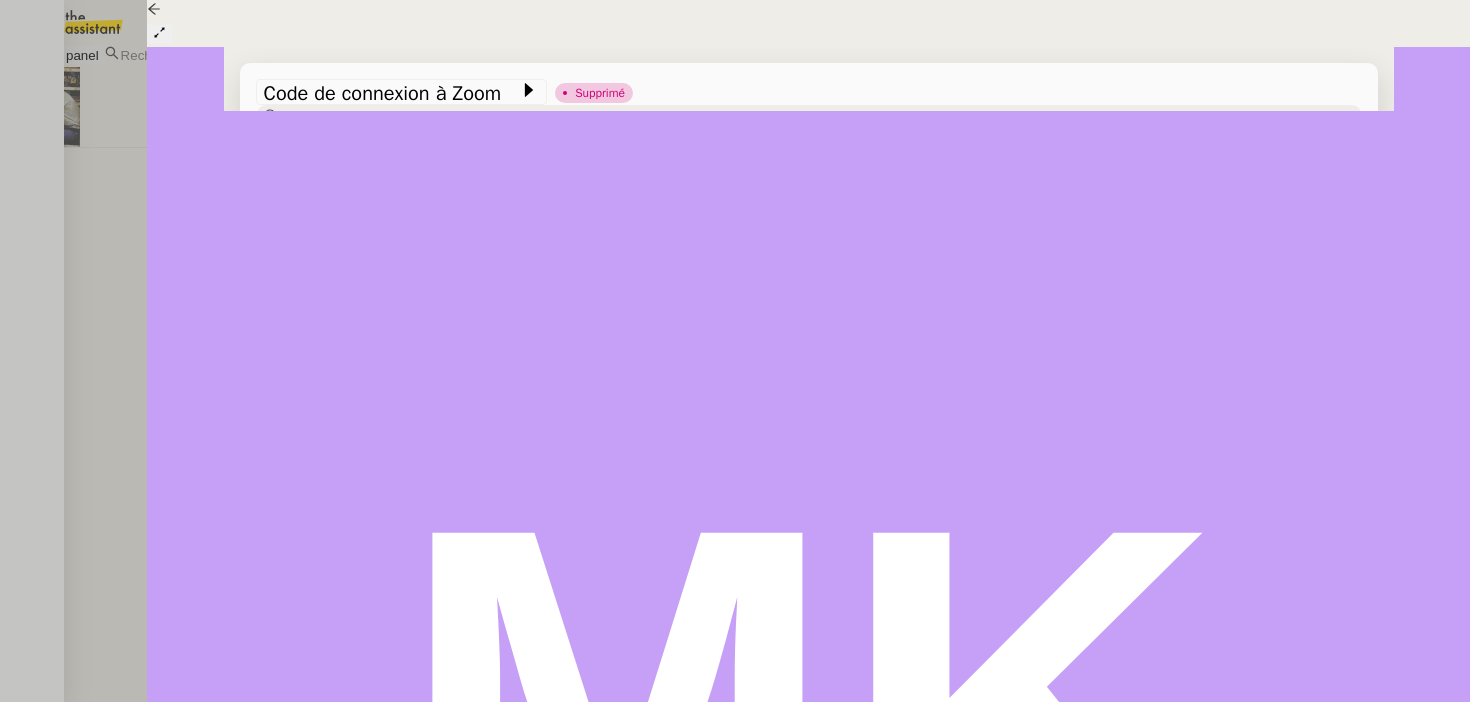scroll, scrollTop: 0, scrollLeft: 0, axis: both 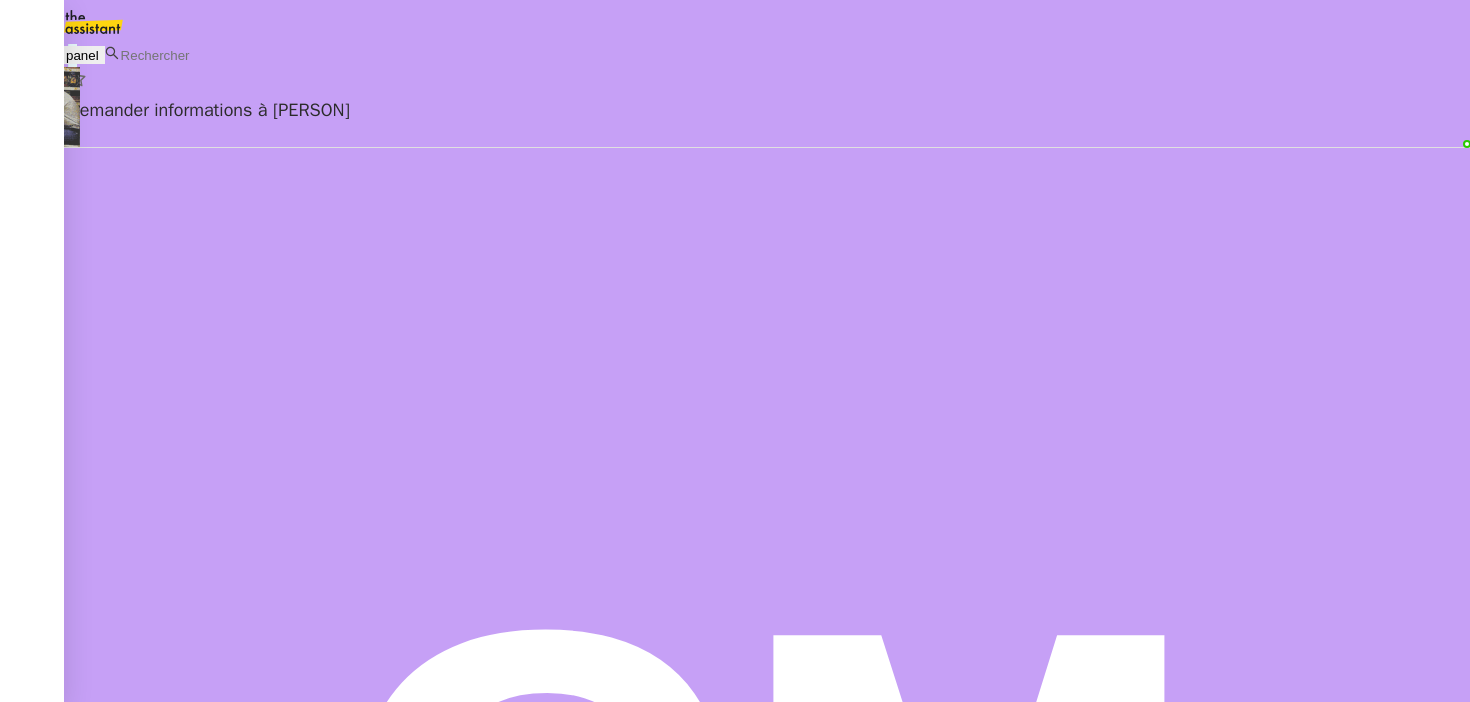 click on "[PERSON] [LAST] client" at bounding box center [767, 832] 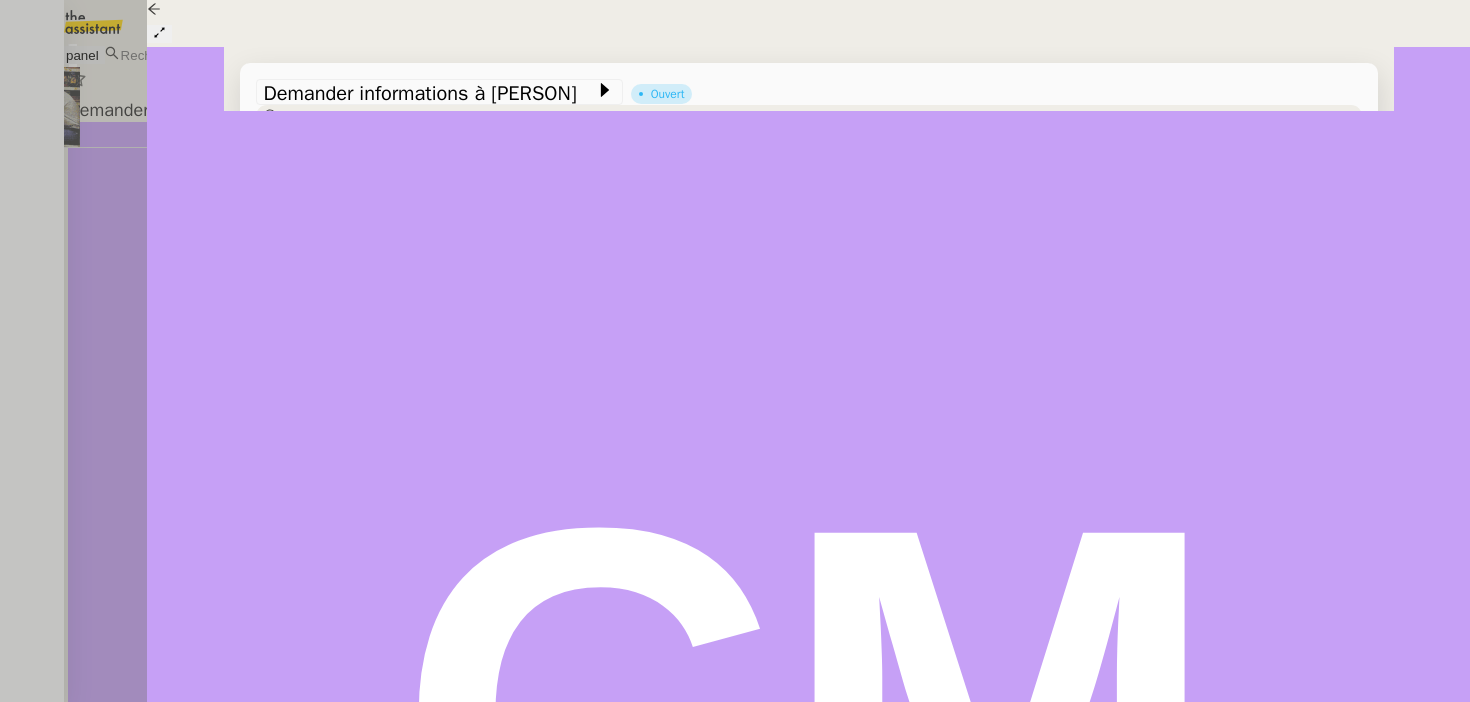 scroll, scrollTop: 148, scrollLeft: 0, axis: vertical 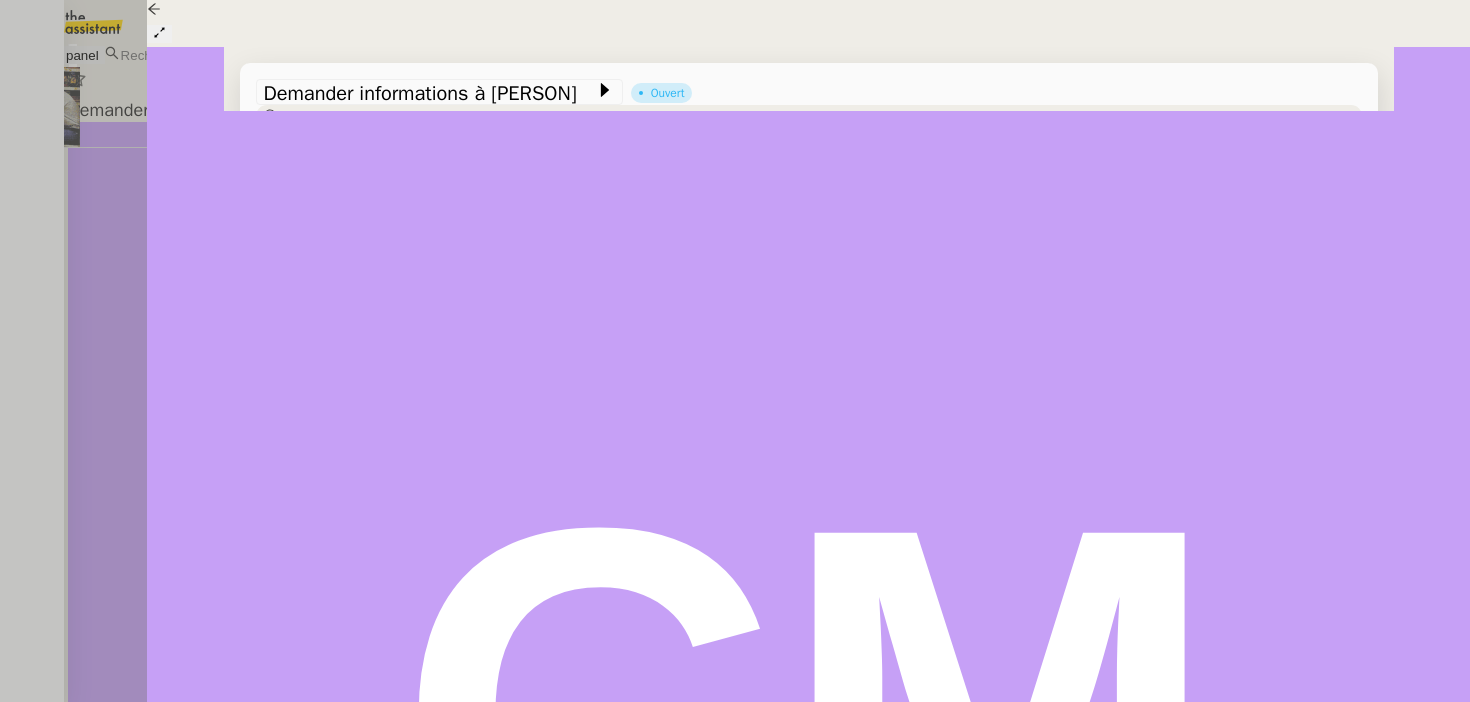 click on "Transmission d'information" at bounding box center (383, 143) 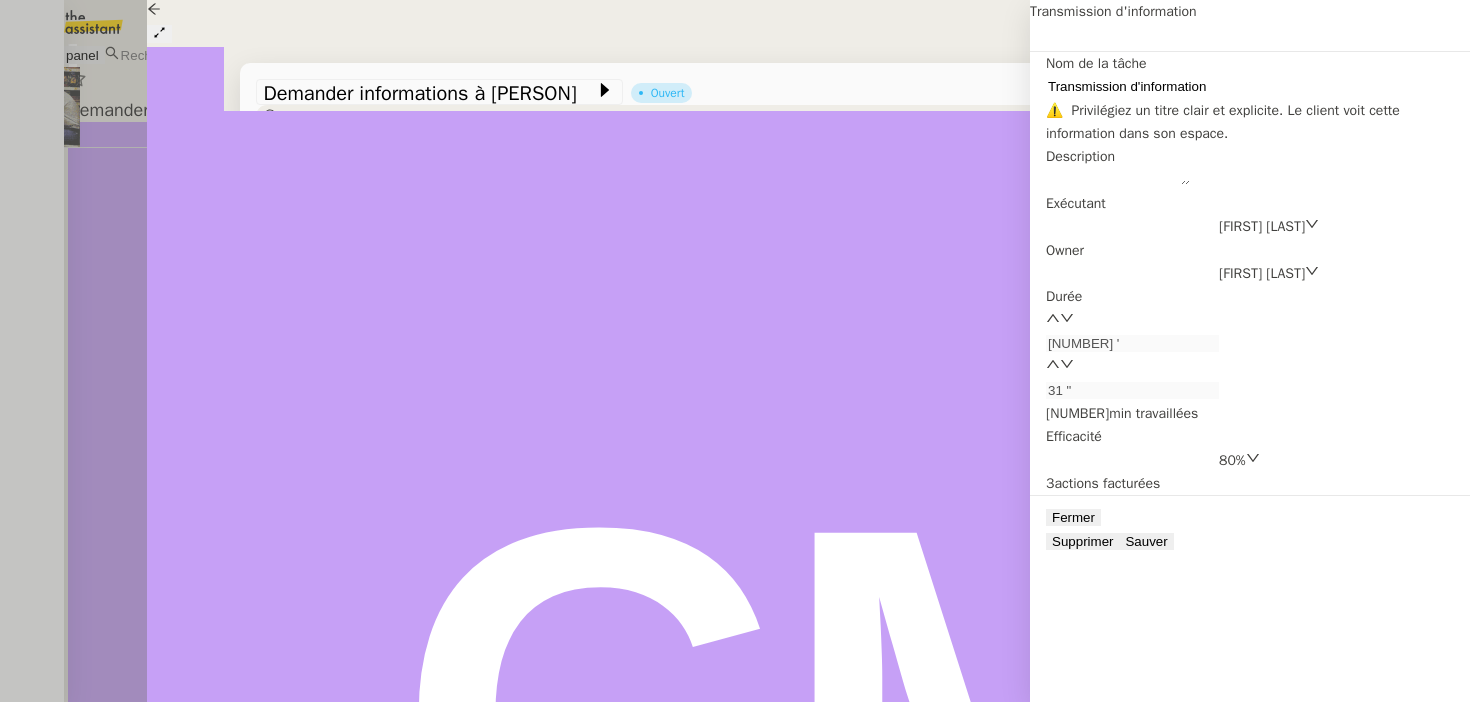 click on "Transmission d'information     3 min false par  [FIRST] [LAST]  il y a 3 minutes" at bounding box center (809, 225) 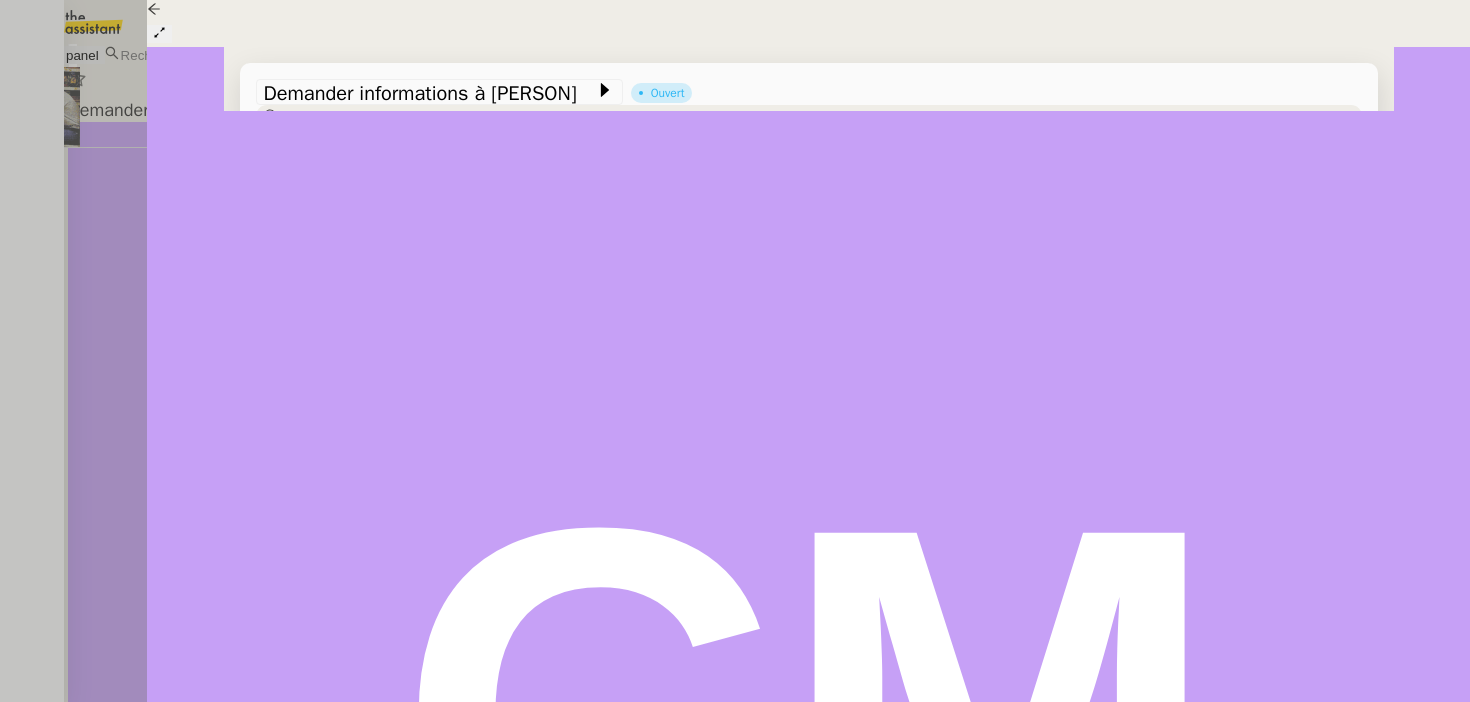 click at bounding box center [267, 161] 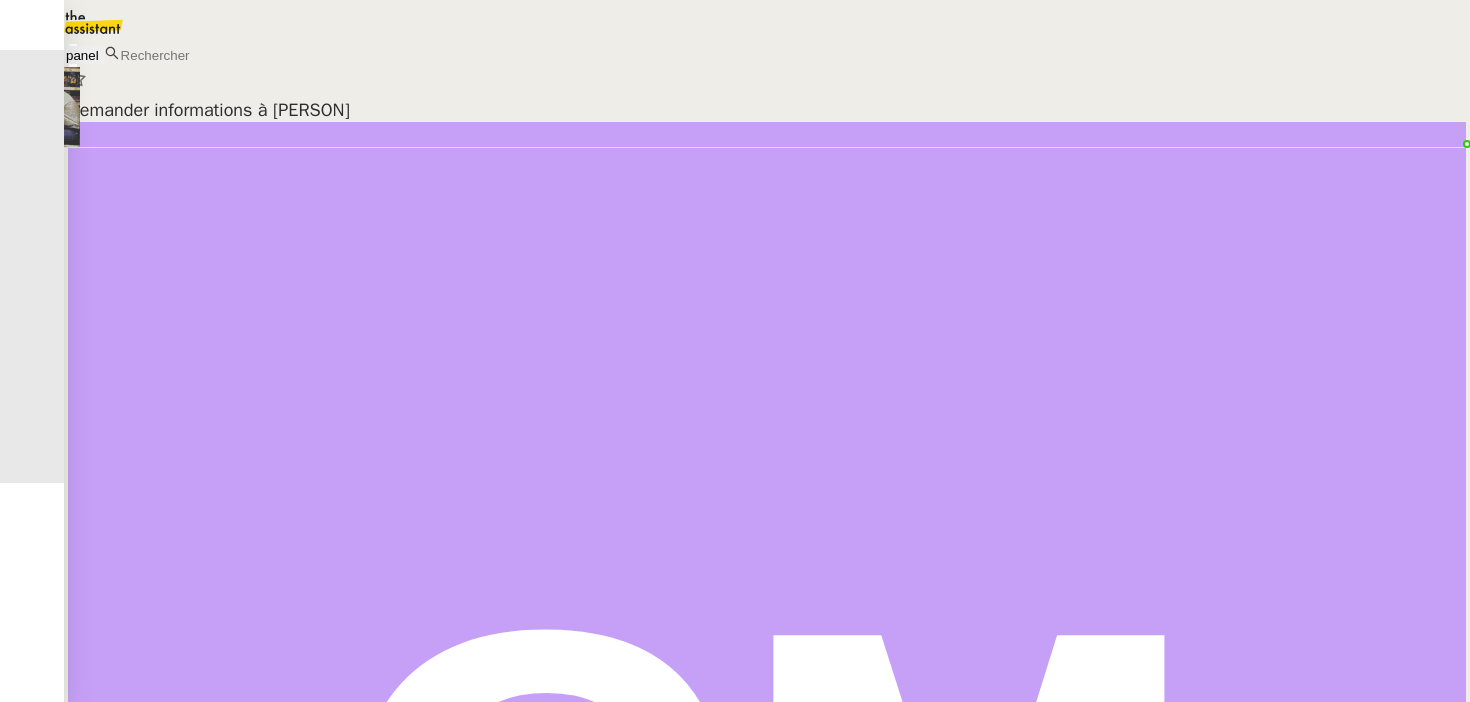 click on "[FIRST] [LAST]    client" at bounding box center [767, 832] 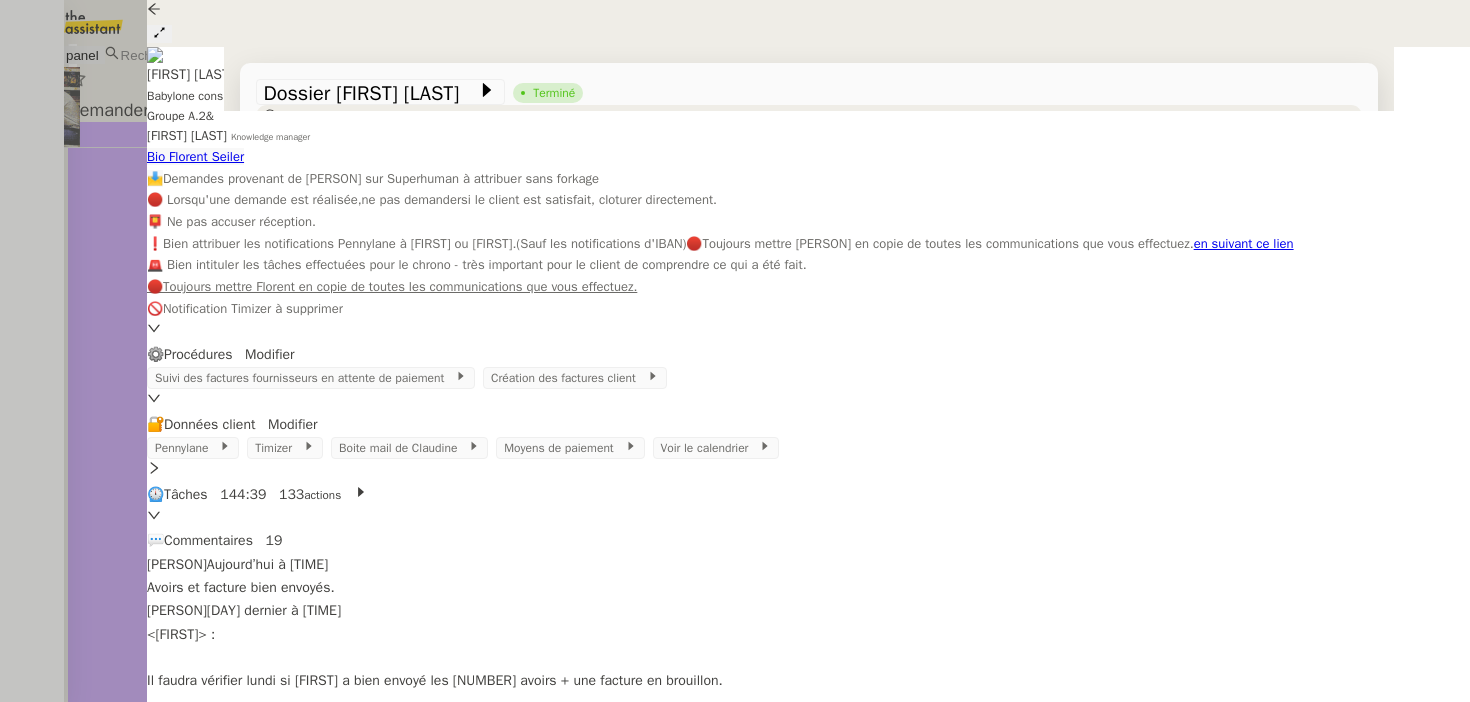 click at bounding box center (735, 351) 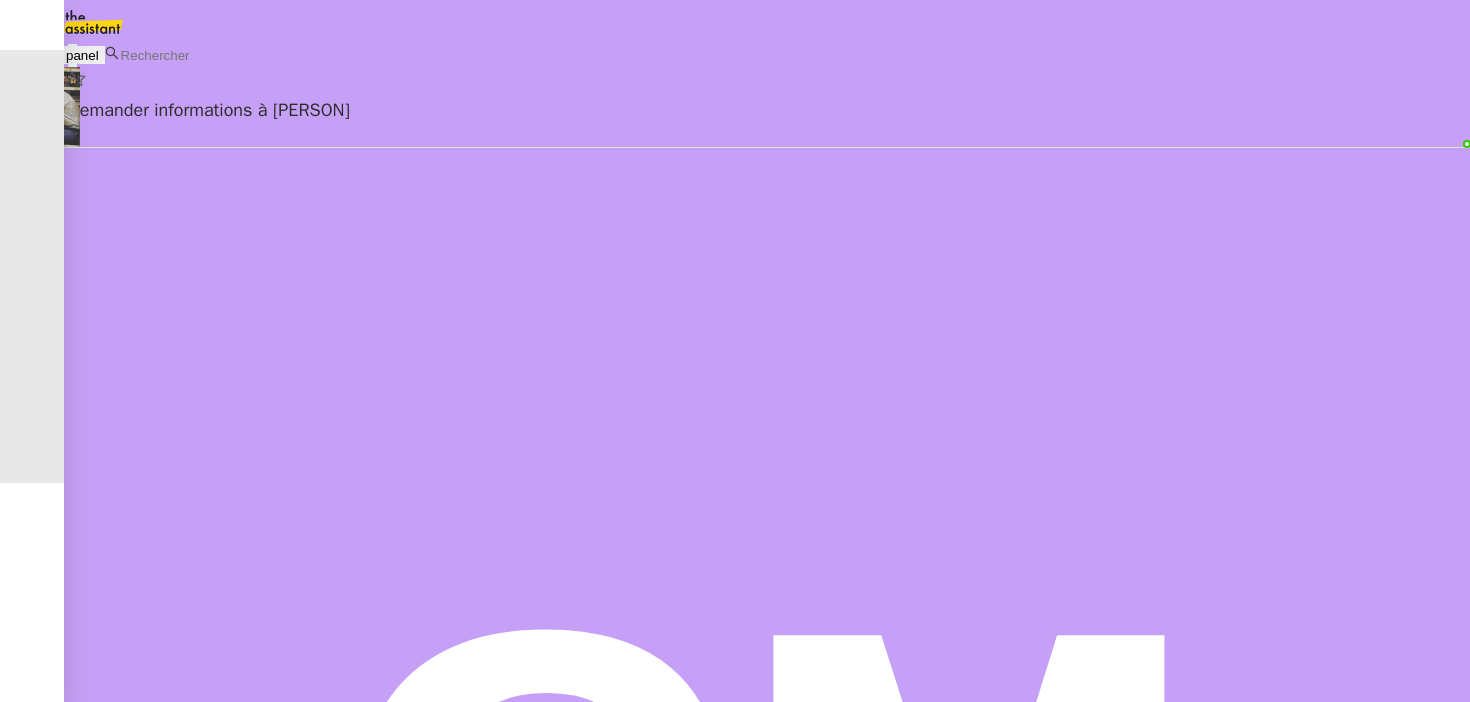 click on "[PERSON] [LAST] client" at bounding box center (767, 832) 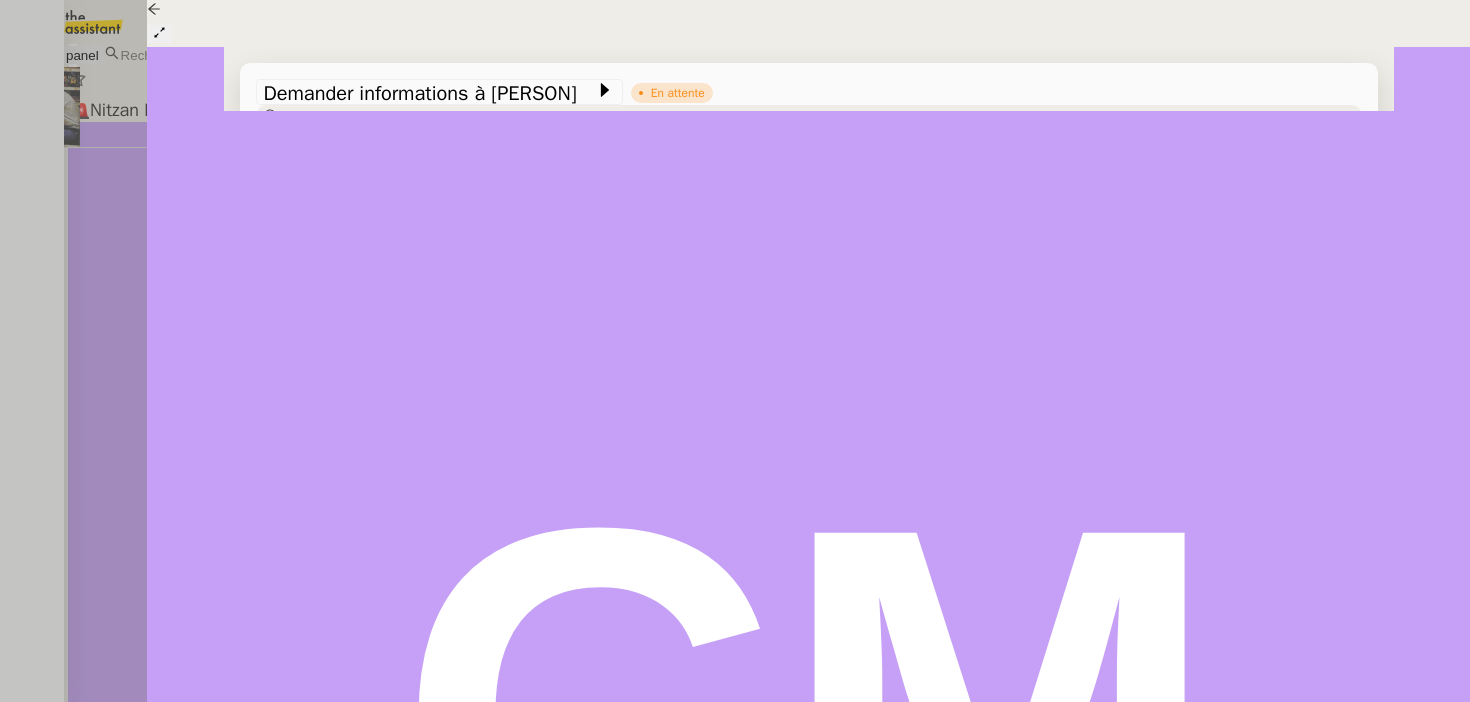scroll, scrollTop: 504, scrollLeft: 0, axis: vertical 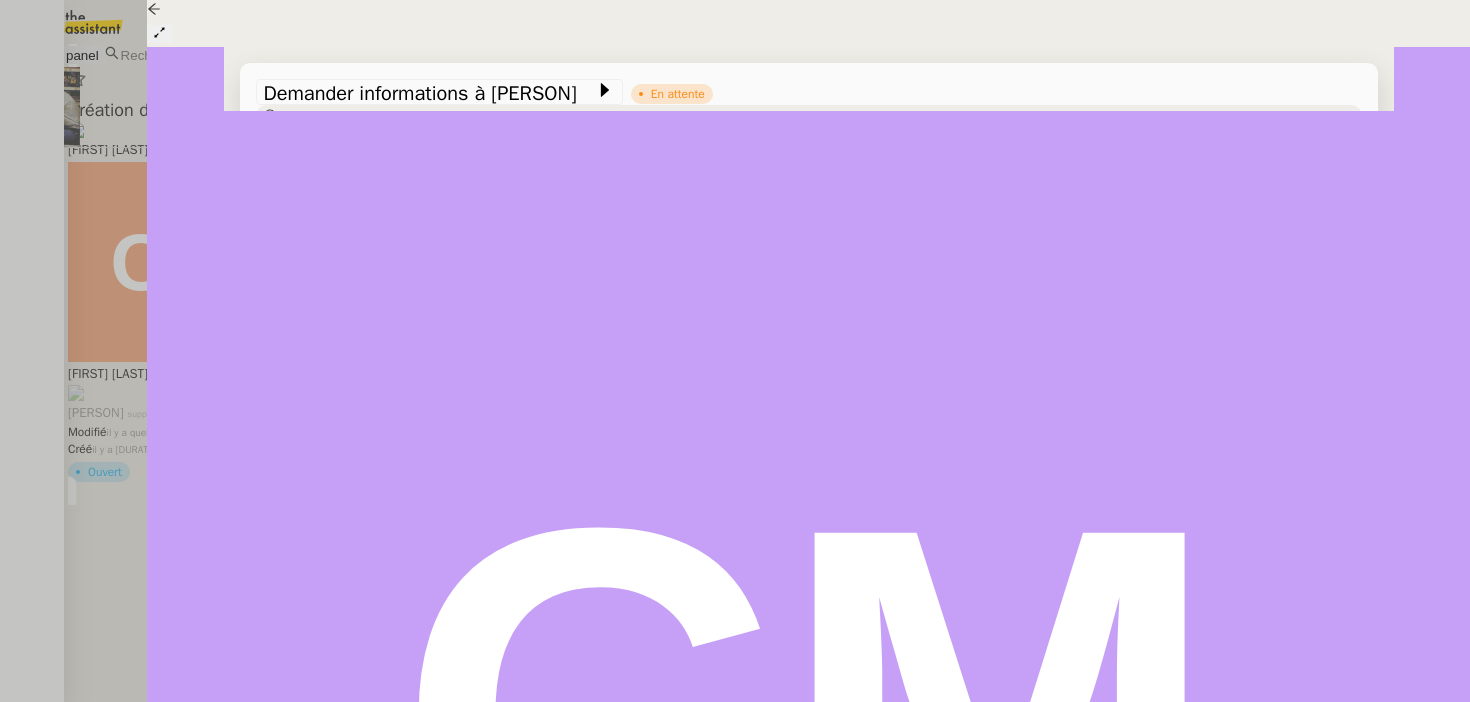 click at bounding box center [735, 351] 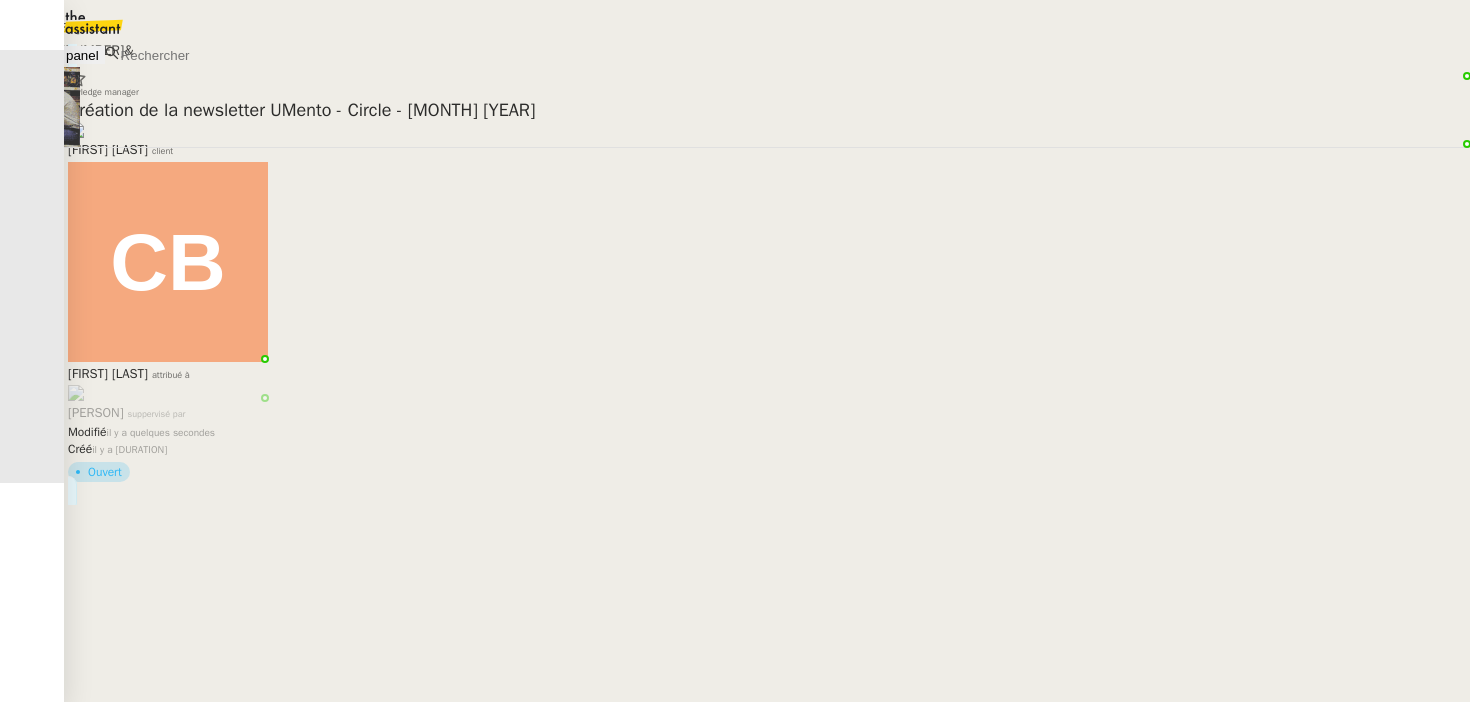 click on "[FIRST] [LAST]" at bounding box center [108, 149] 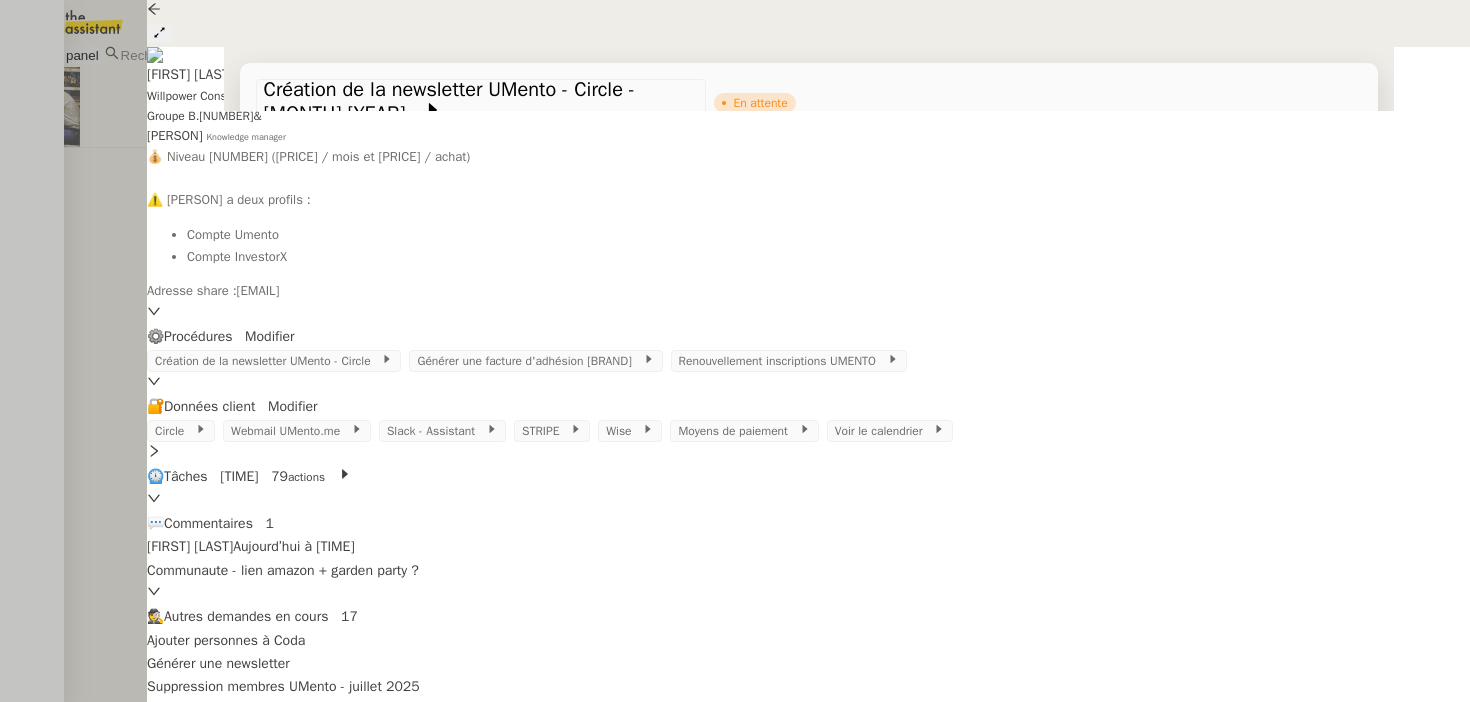 scroll, scrollTop: 389, scrollLeft: 0, axis: vertical 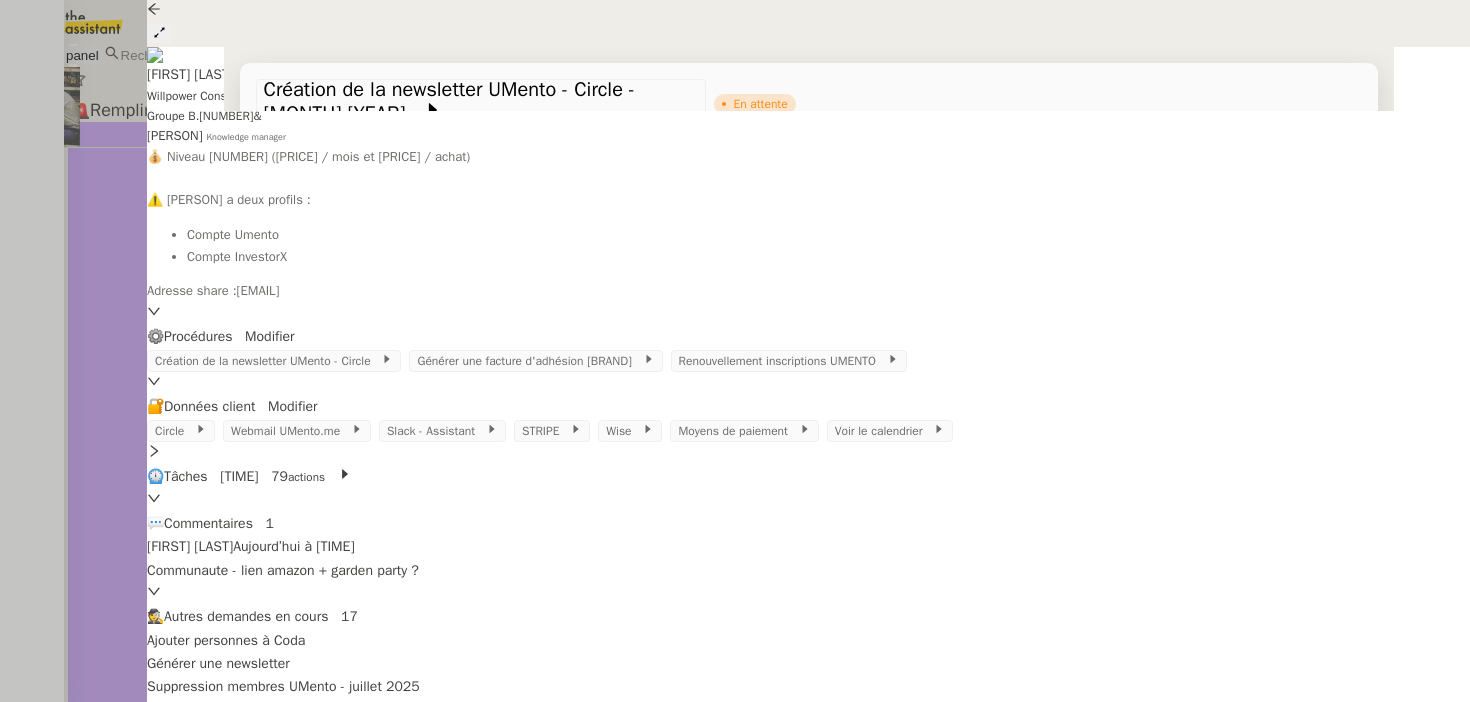 click at bounding box center (735, 351) 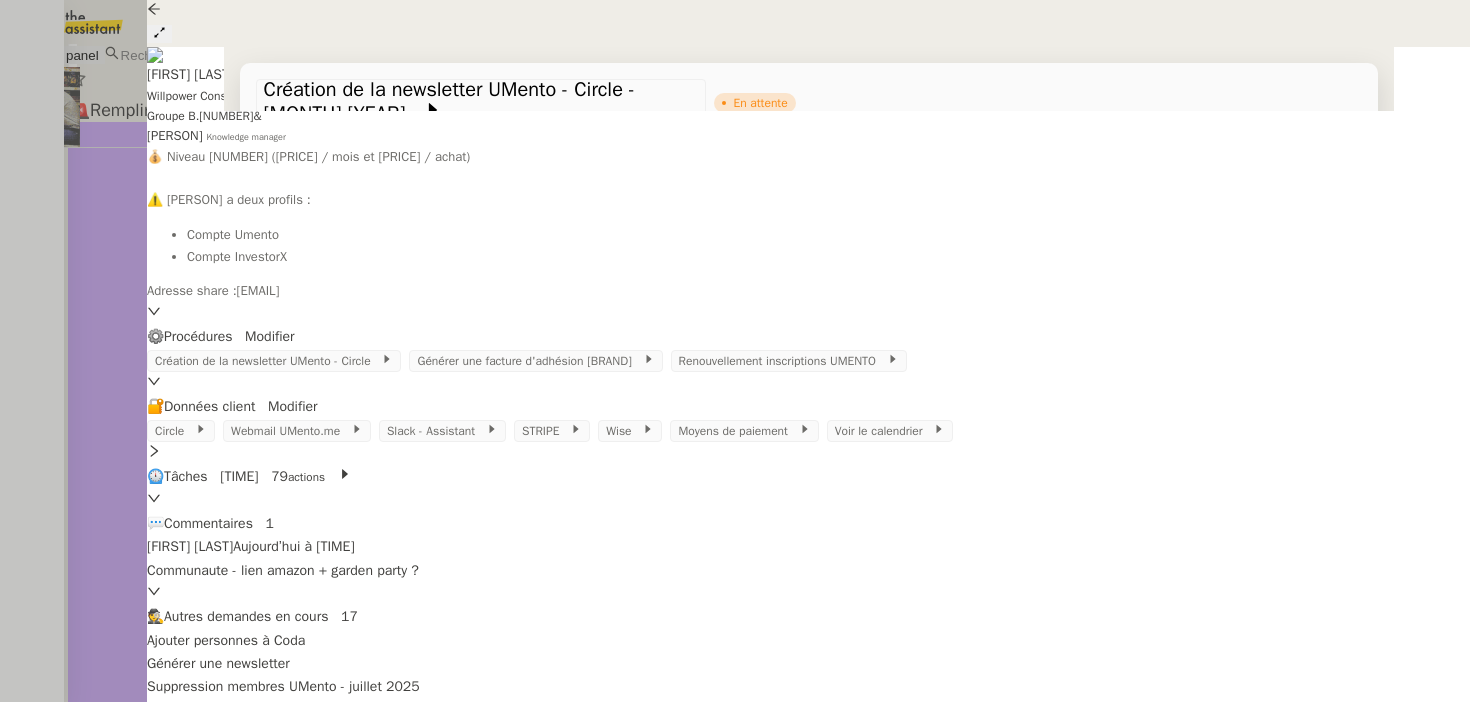 click at bounding box center [735, 351] 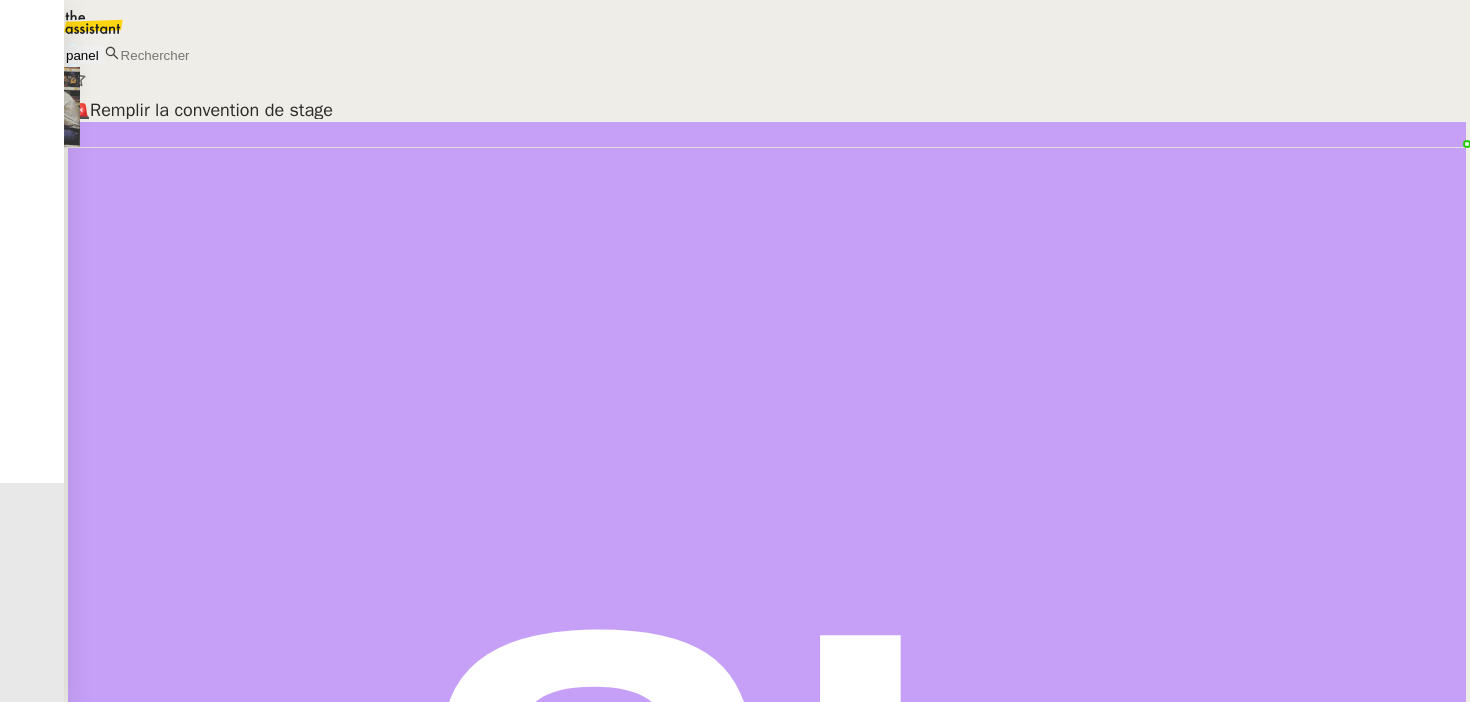 click on "Segolène Labinsky    client" at bounding box center (767, 832) 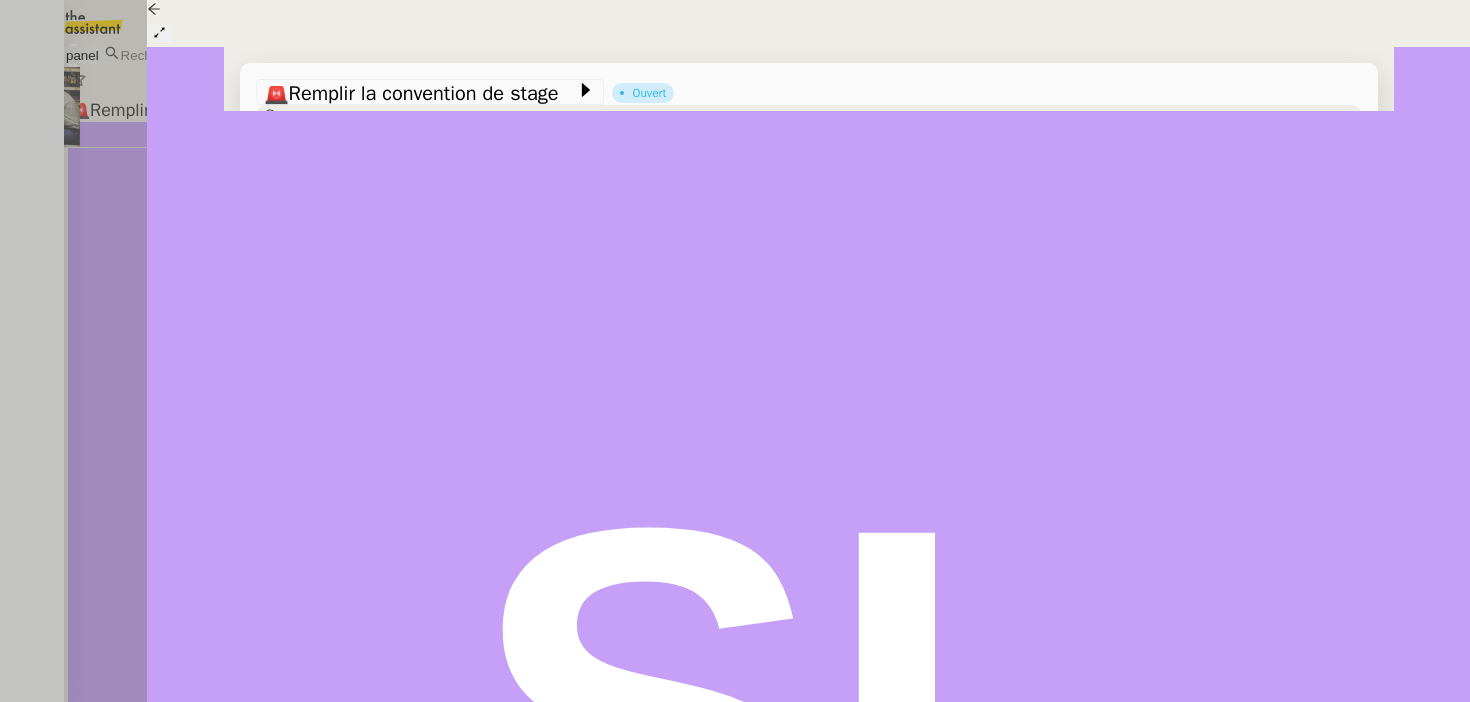 scroll, scrollTop: 331, scrollLeft: 0, axis: vertical 